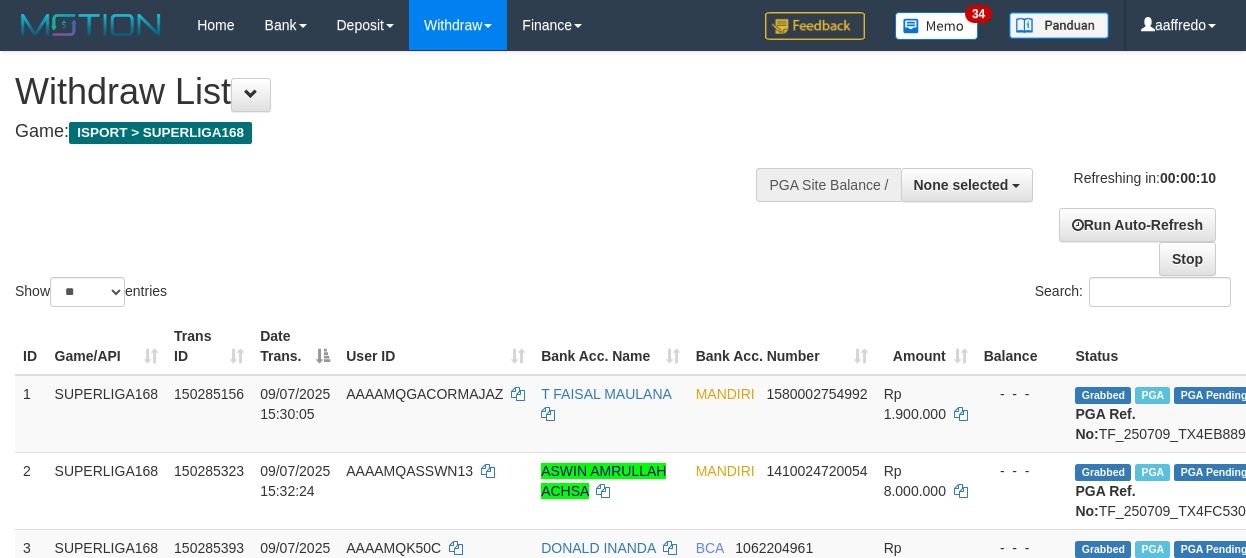 scroll, scrollTop: 0, scrollLeft: 0, axis: both 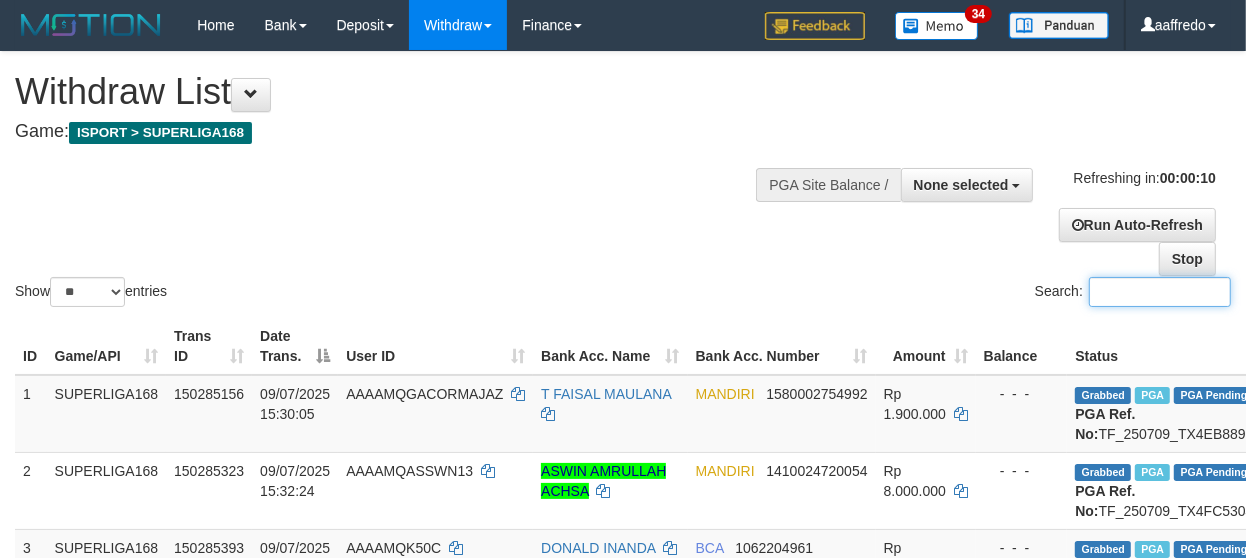click on "Search:" at bounding box center (1160, 292) 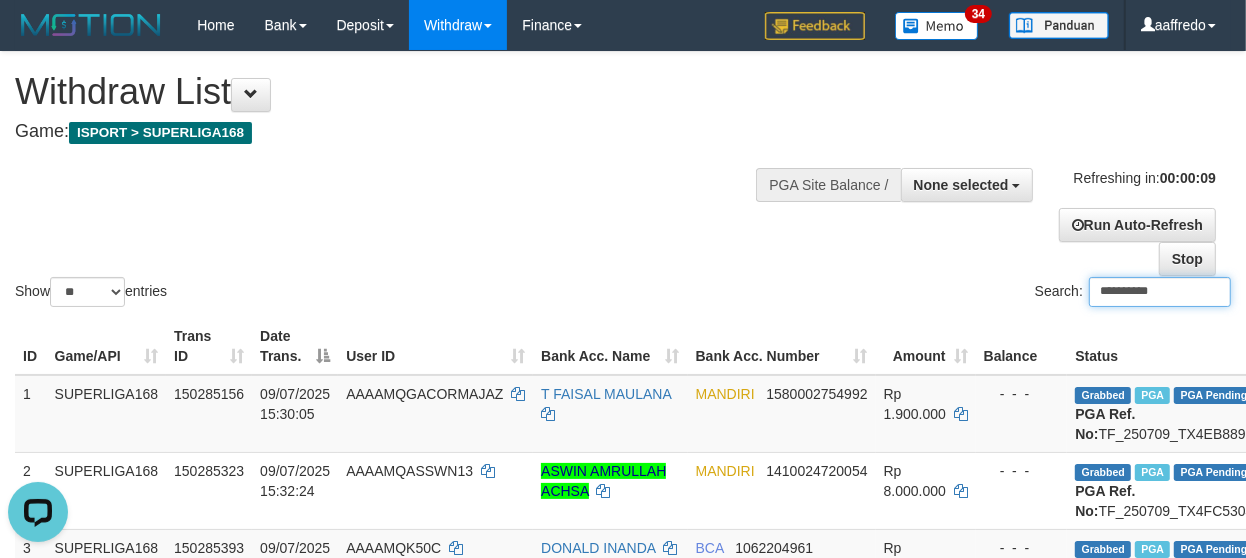 scroll, scrollTop: 0, scrollLeft: 0, axis: both 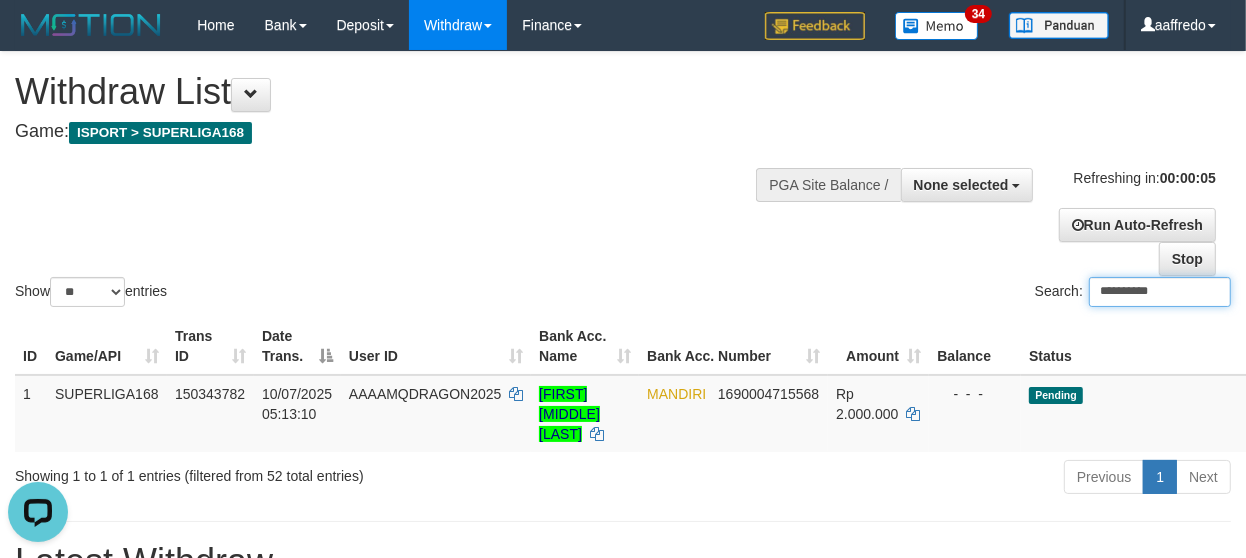type on "**********" 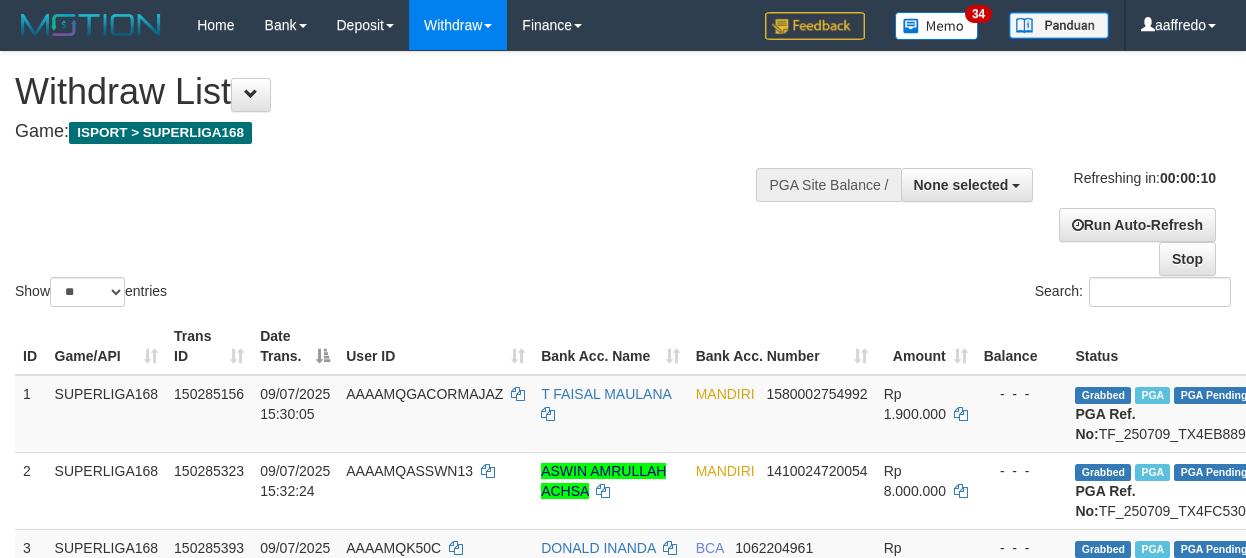 scroll, scrollTop: 0, scrollLeft: 0, axis: both 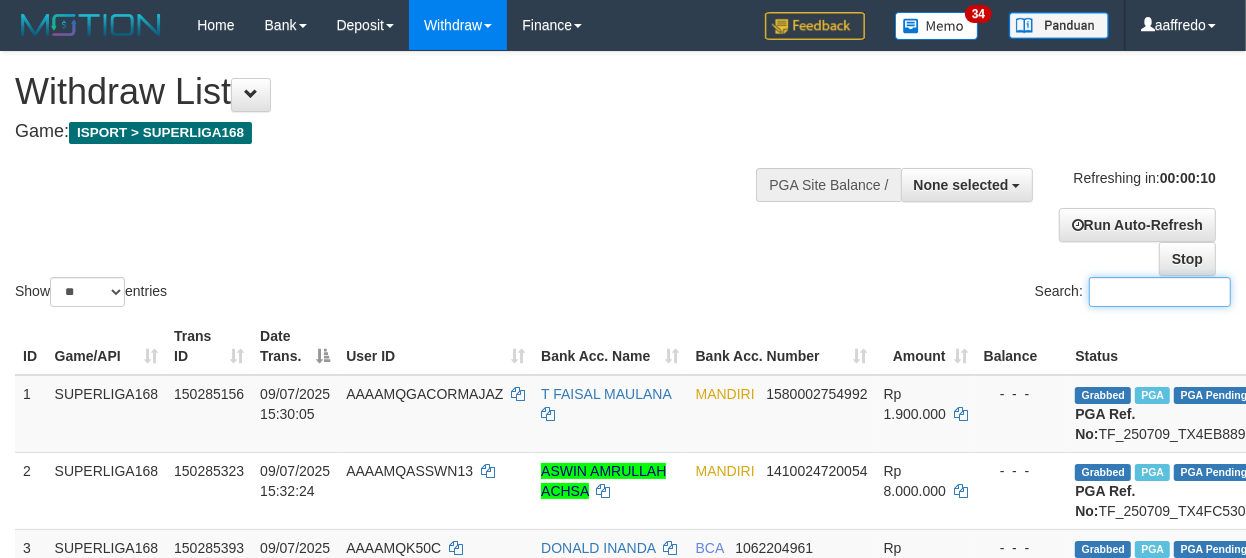 click on "Search:" at bounding box center [1160, 292] 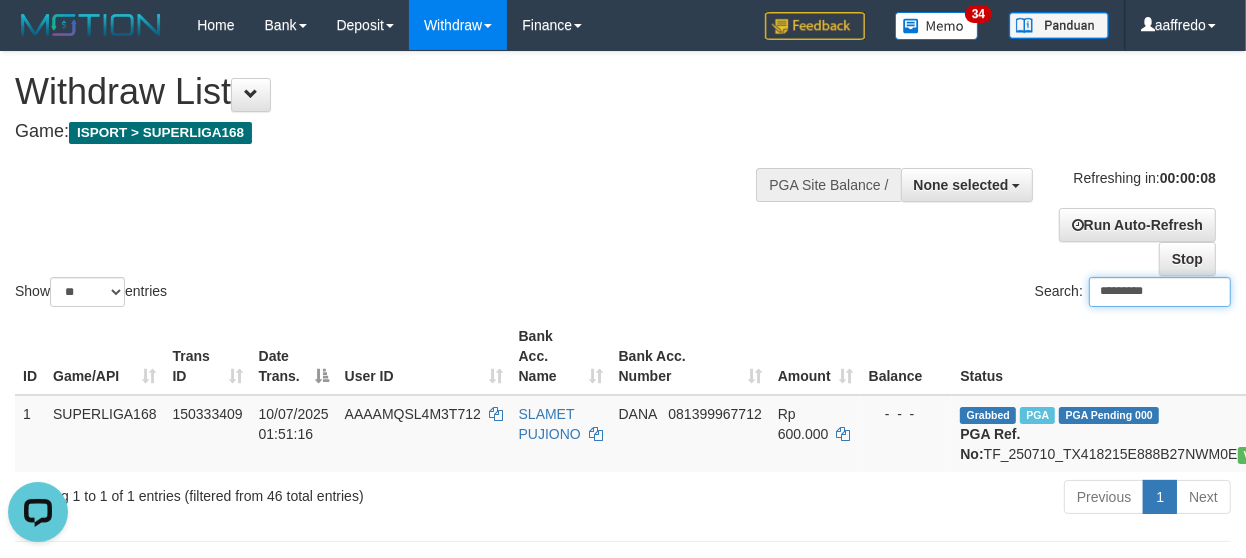 scroll, scrollTop: 0, scrollLeft: 0, axis: both 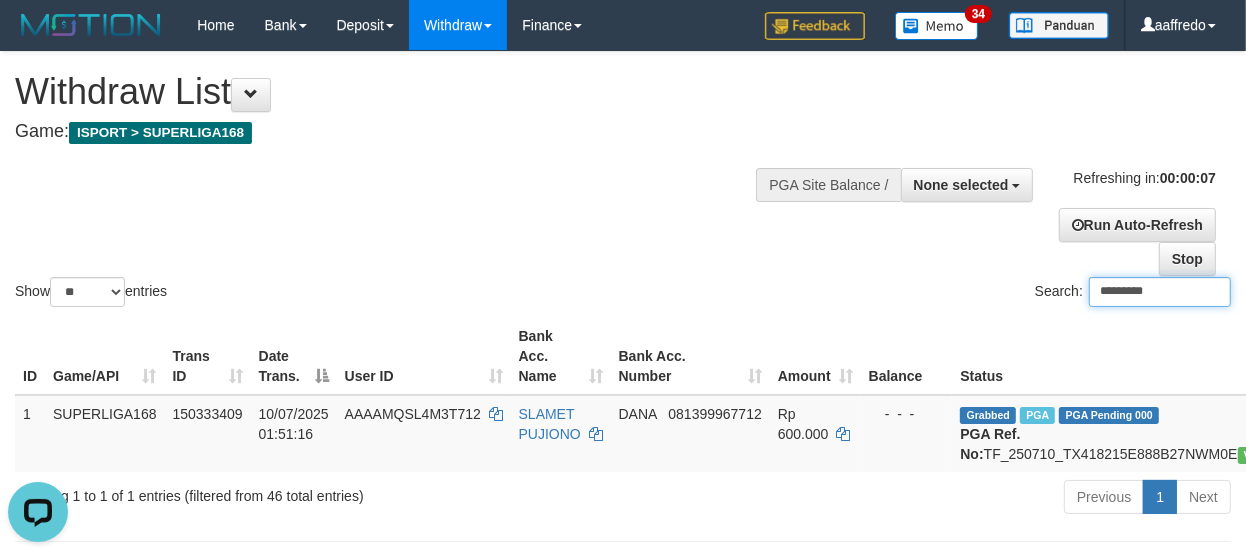 type on "*********" 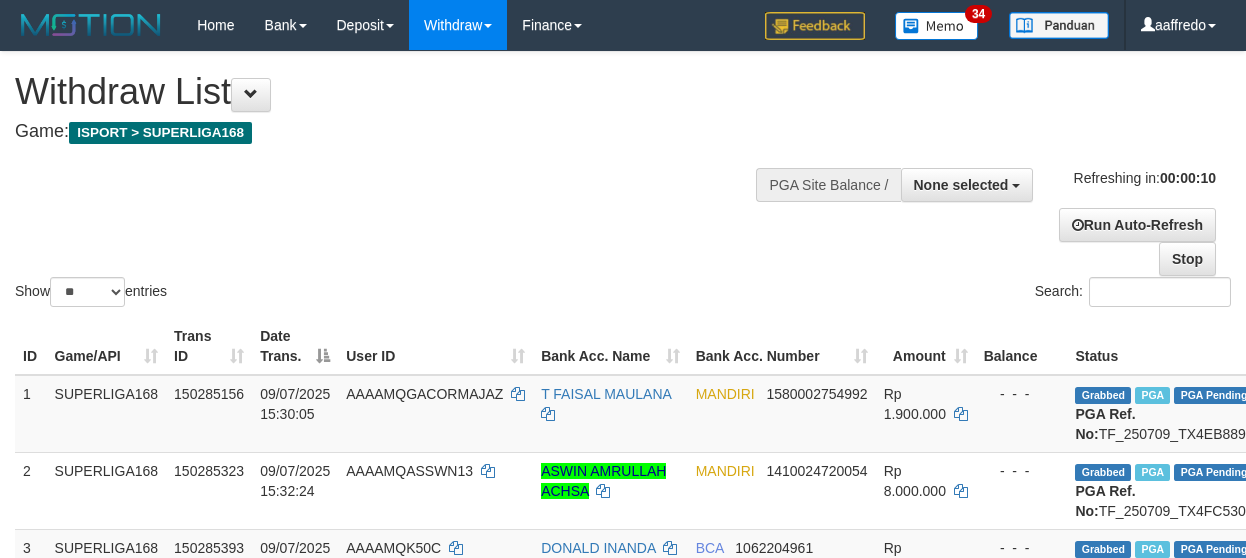scroll, scrollTop: 0, scrollLeft: 0, axis: both 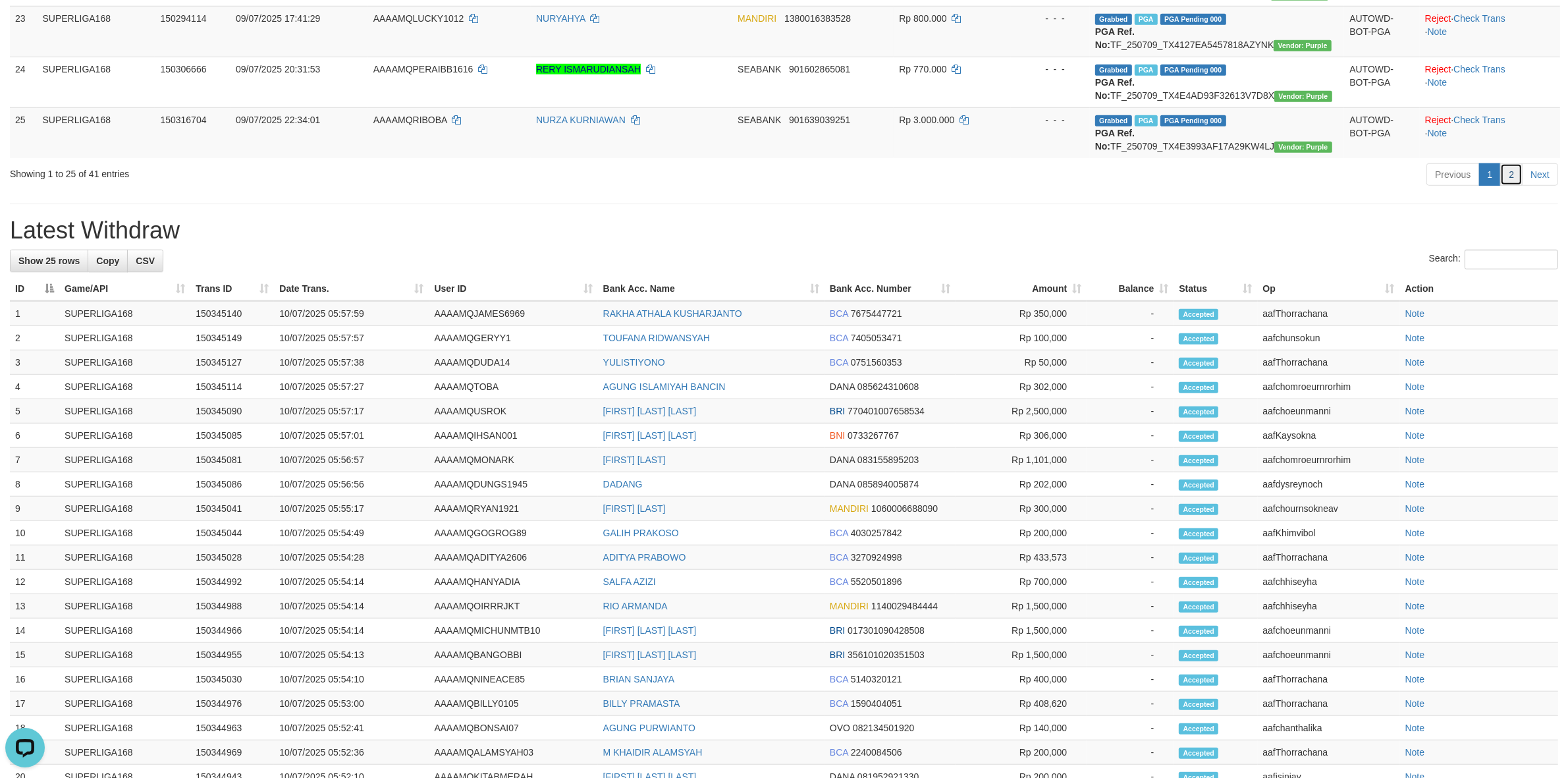 click on "2" at bounding box center [1453, 175] 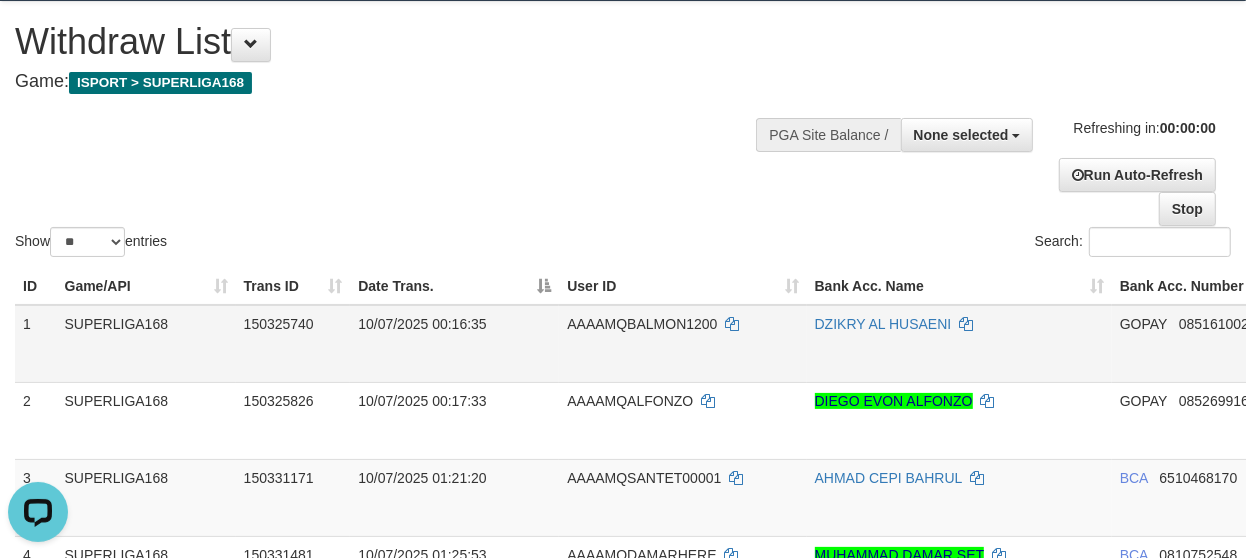 scroll, scrollTop: 25, scrollLeft: 0, axis: vertical 